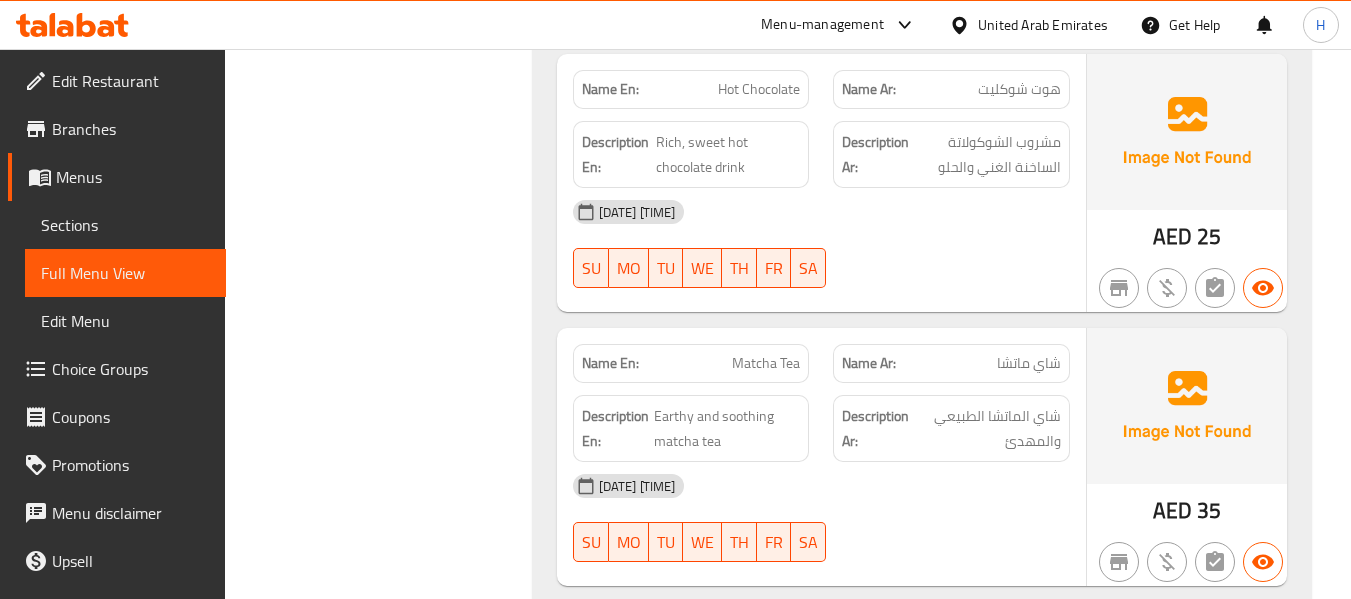 scroll, scrollTop: 19010, scrollLeft: 0, axis: vertical 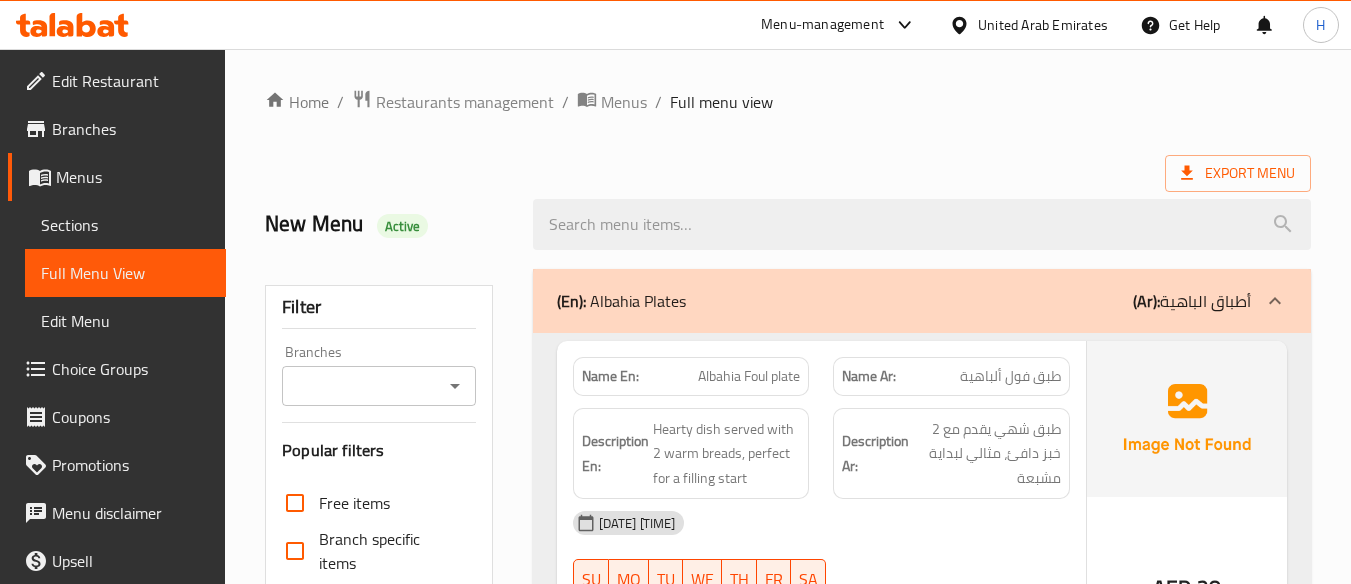 drag, startPoint x: 1360, startPoint y: 432, endPoint x: 752, endPoint y: 164, distance: 664.4456 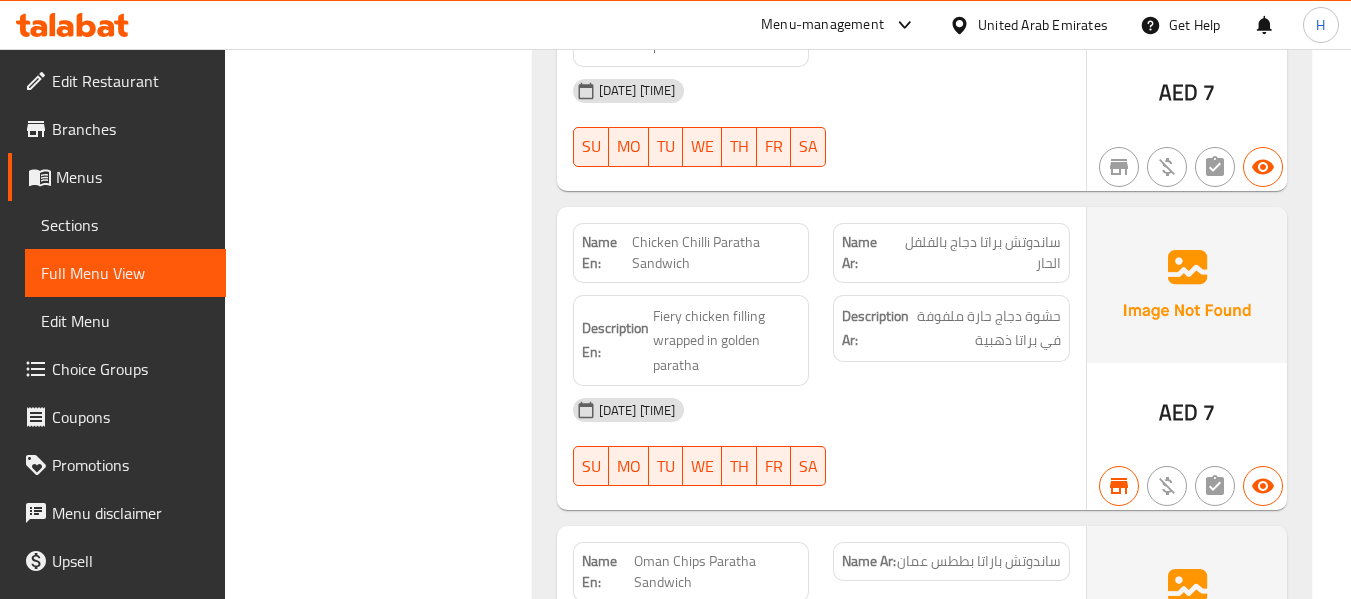 scroll, scrollTop: 8200, scrollLeft: 0, axis: vertical 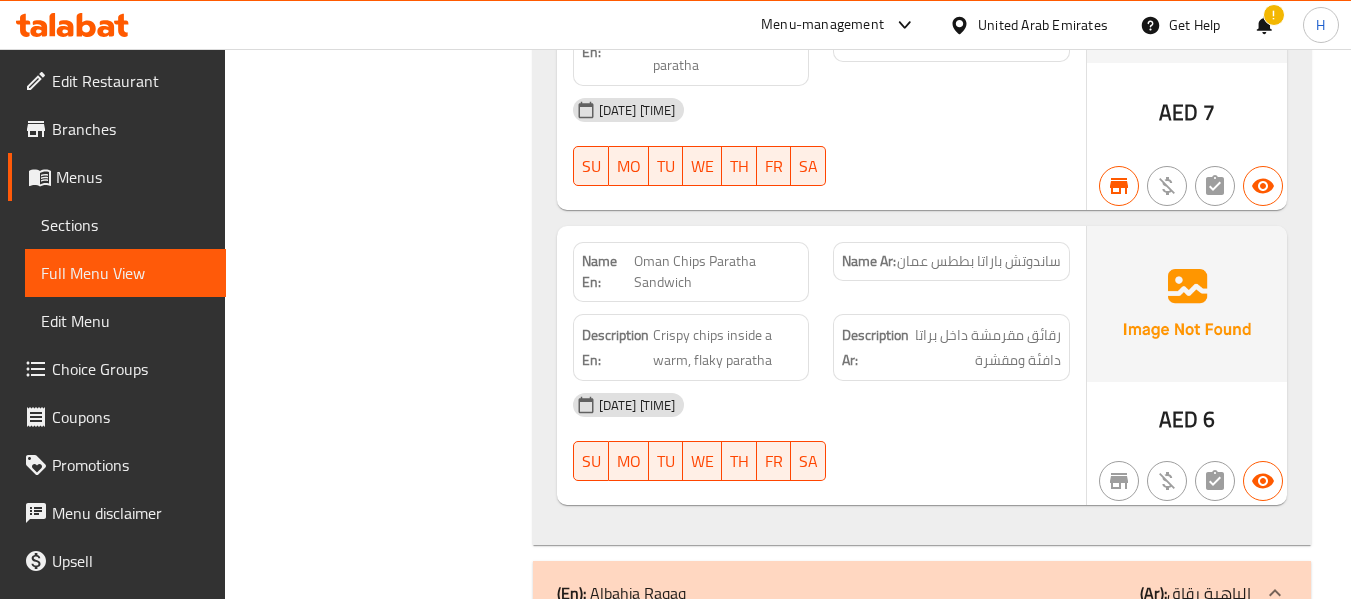 drag, startPoint x: 103, startPoint y: 217, endPoint x: 120, endPoint y: 249, distance: 36.23534 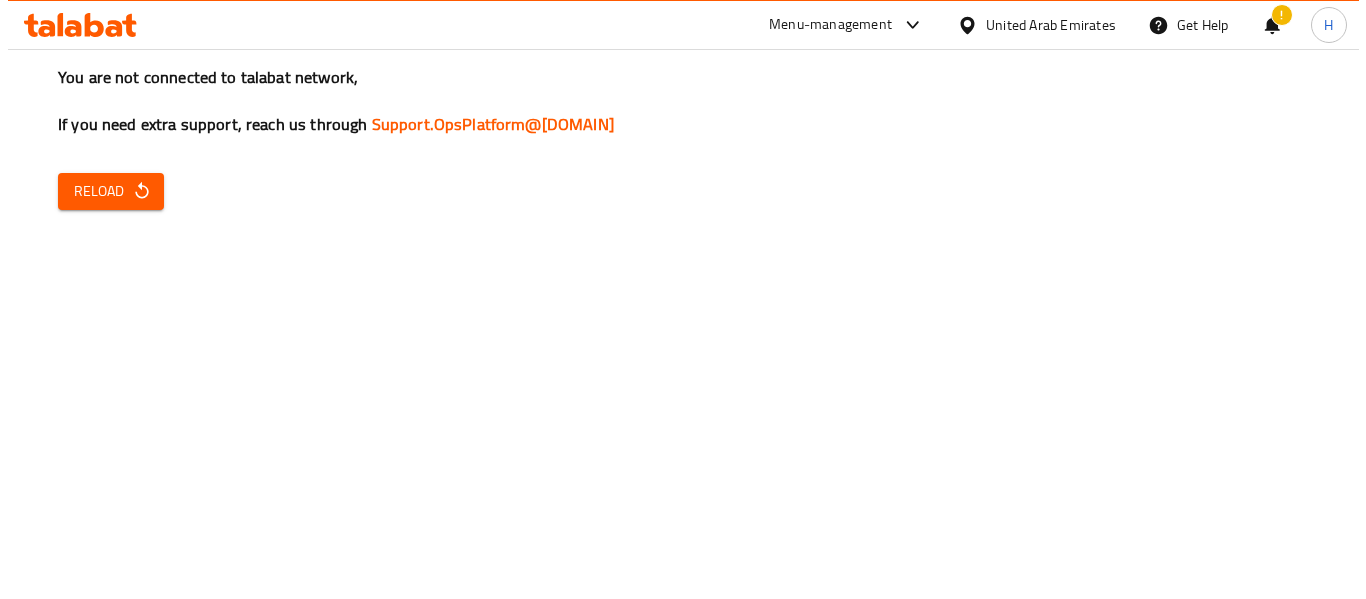scroll, scrollTop: 0, scrollLeft: 0, axis: both 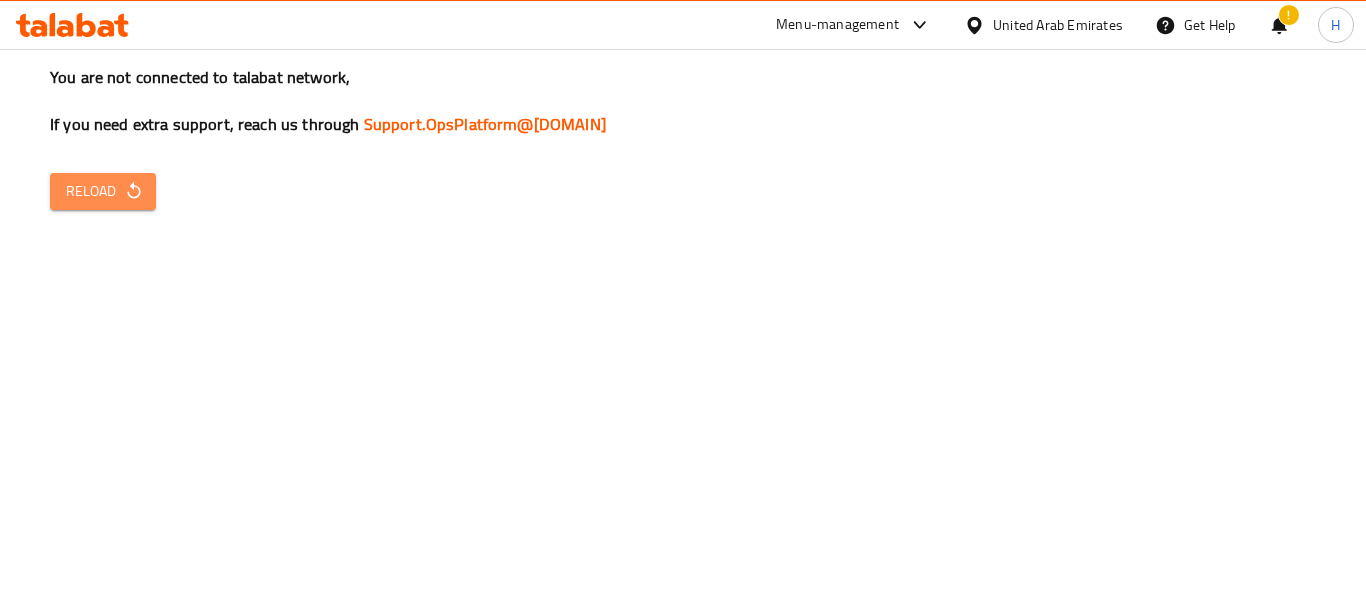 click on "Reload" at bounding box center (103, 191) 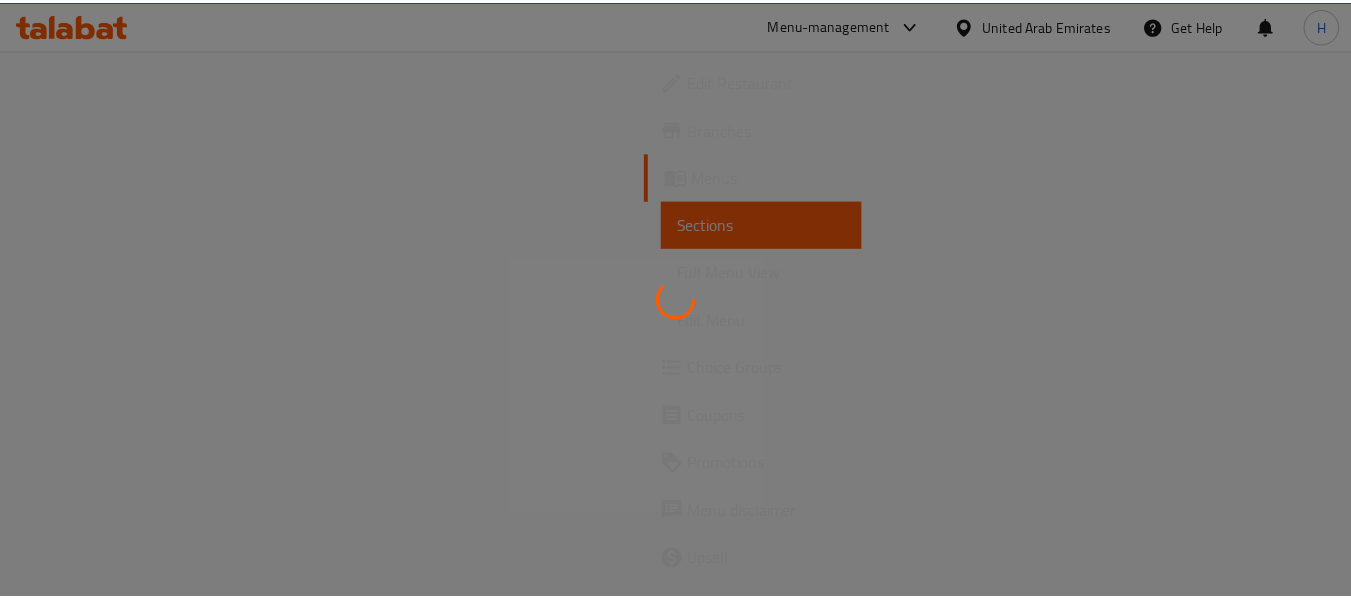 scroll, scrollTop: 0, scrollLeft: 0, axis: both 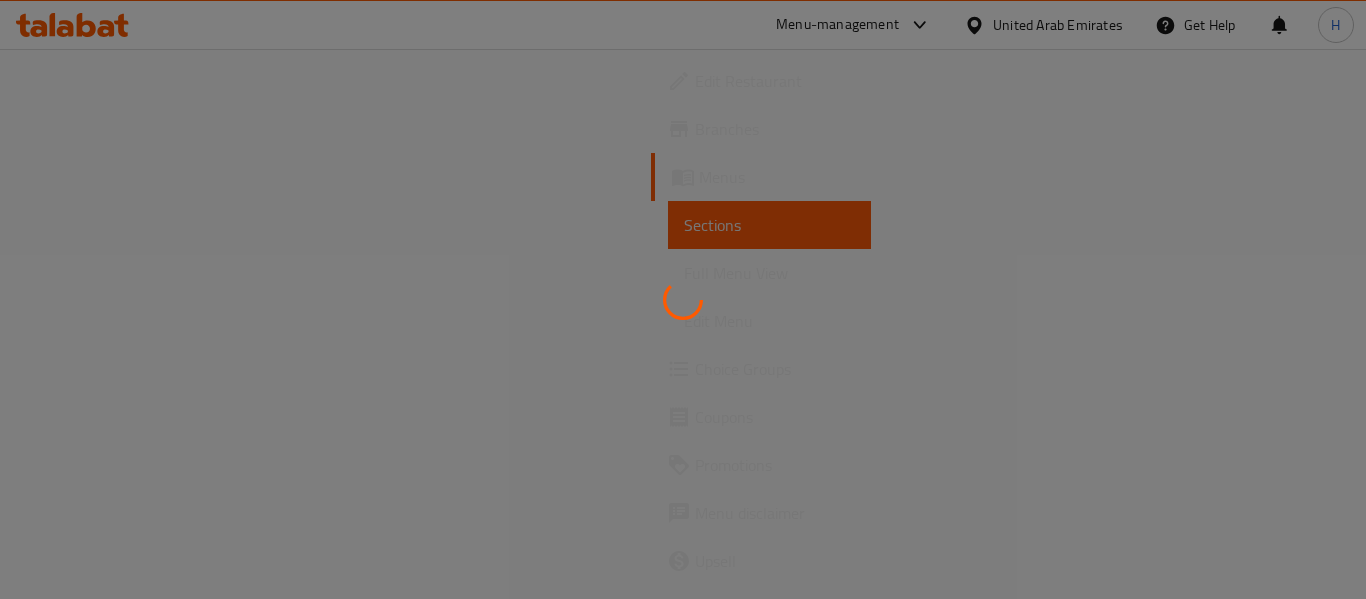 click at bounding box center (683, 299) 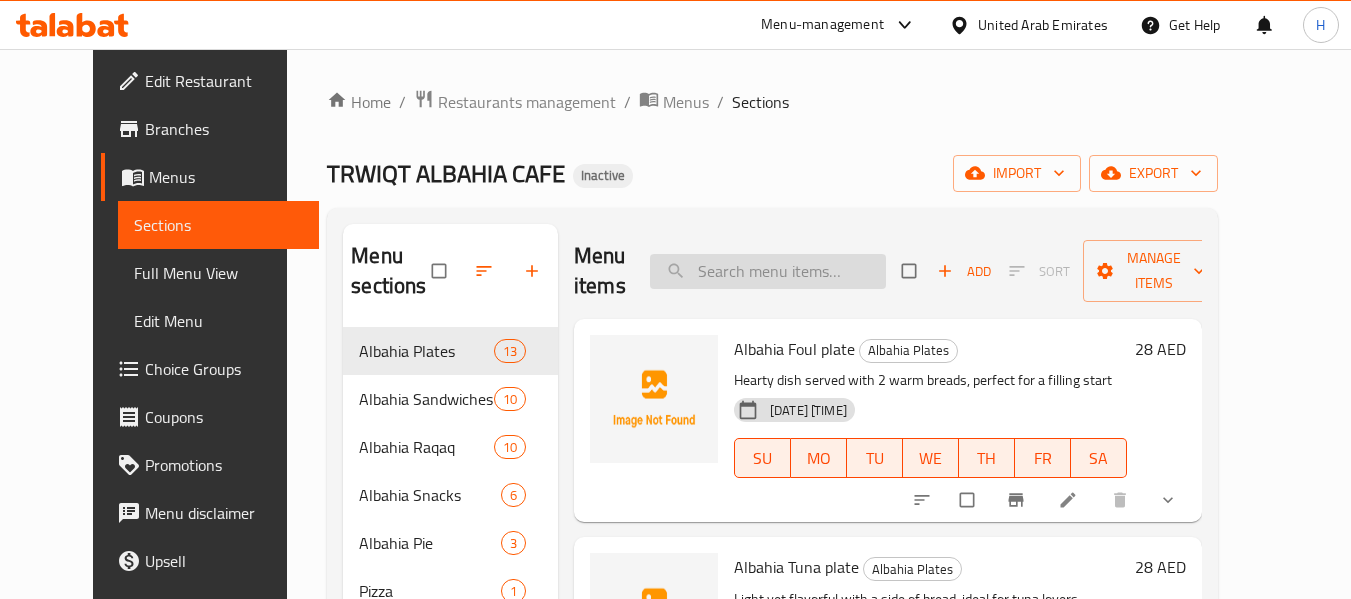 click at bounding box center [768, 271] 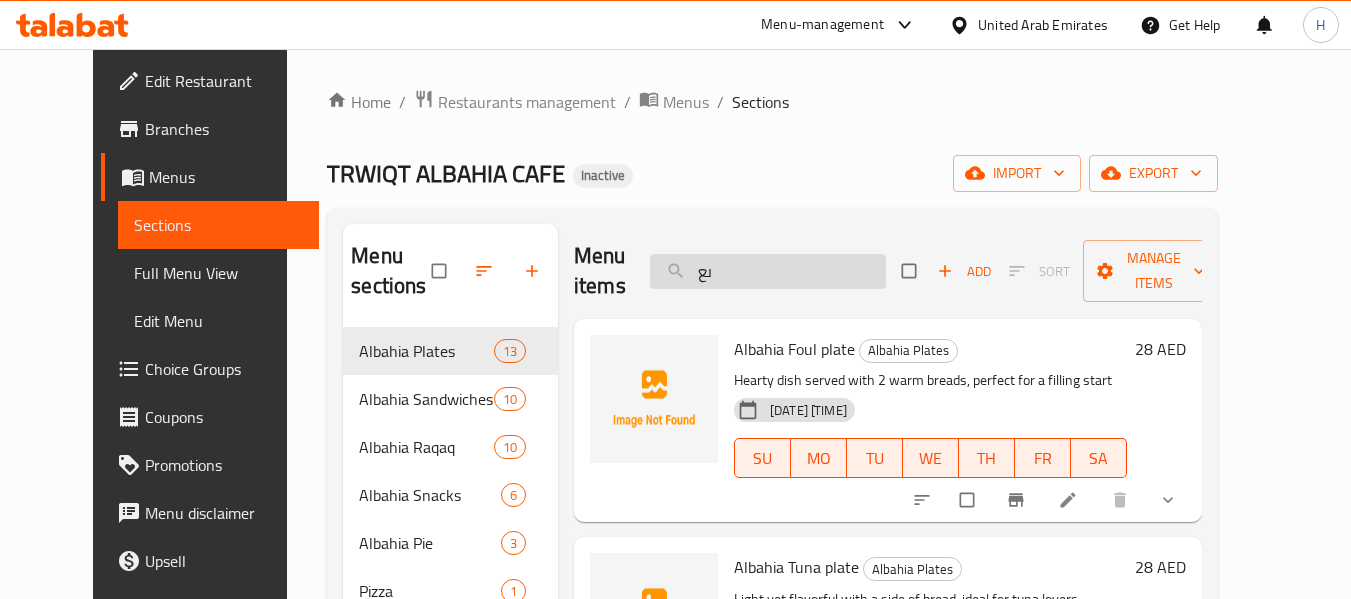 type on "ى" 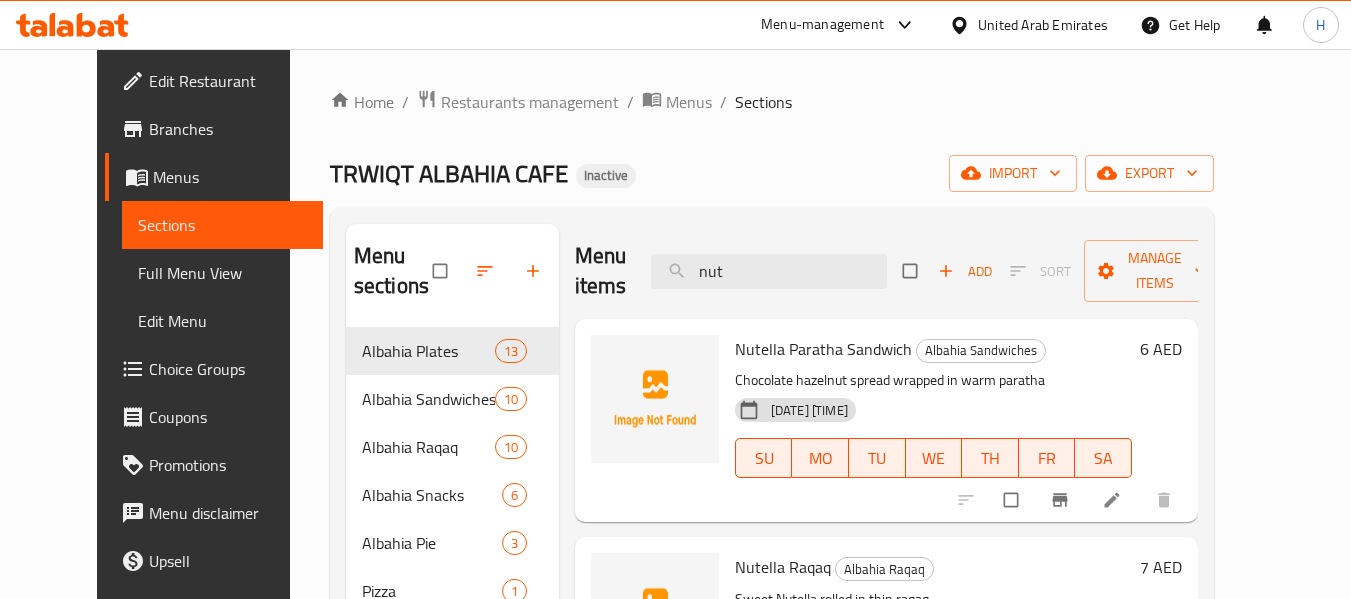 type on "nut" 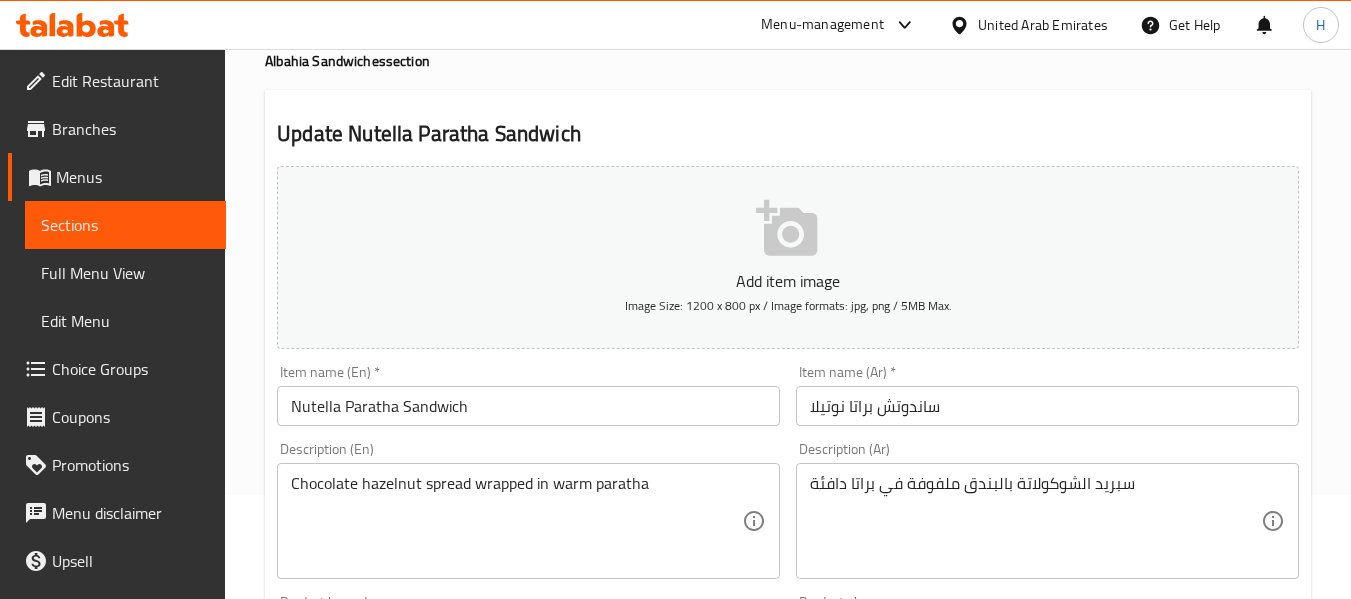 scroll, scrollTop: 200, scrollLeft: 0, axis: vertical 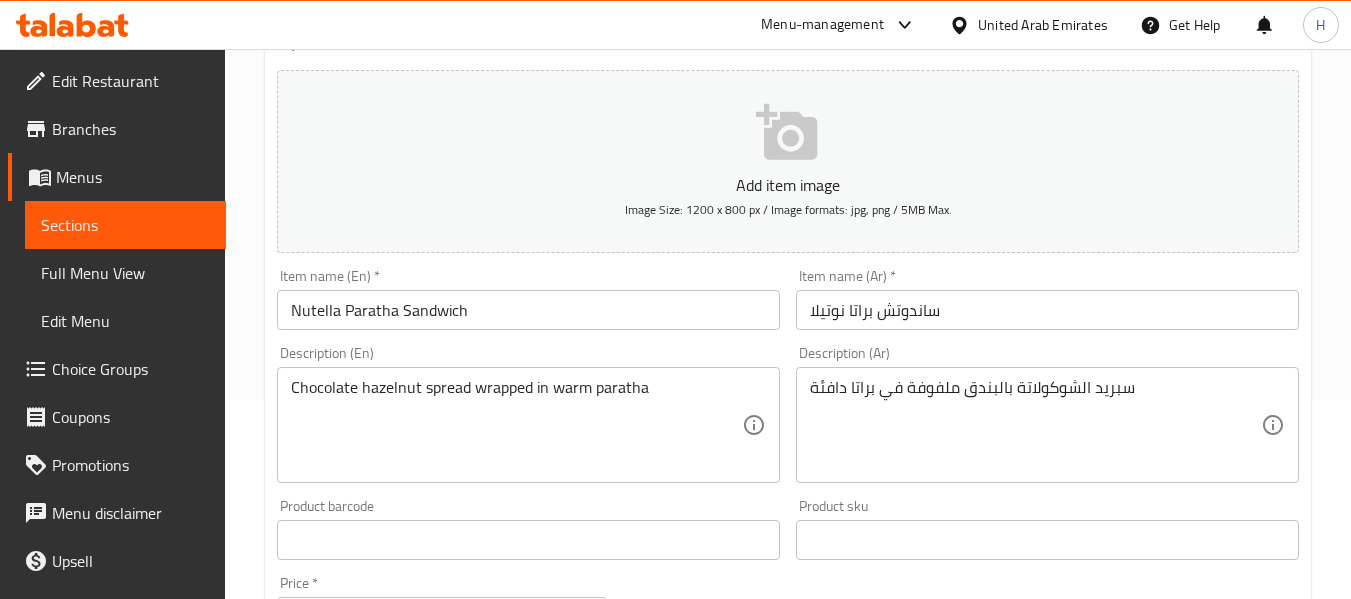 click on "Home / Restaurants management / Menus / Sections / item / update Albahia Sandwiches  section Update Nutella Paratha Sandwich Add item image Image Size: 1200 x 800 px / Image formats: jpg, png / 5MB Max. Item name (En)   * Nutella Paratha Sandwich Item name (En)  * Item name (Ar)   * ساندوتش براتا نوتيلا Item name (Ar)  * Description (En) Chocolate hazelnut spread wrapped in warm paratha Description (En) Description (Ar) سبريد الشوكولاتة بالبندق ملفوفة في براتا دافئة Description (Ar) Product barcode Product barcode Product sku Product sku Price   * AED 6 Price  * Price on selection Free item Start Date Start Date End Date End Date Available Days SU MO TU WE TH FR SA Available from ​ ​ Available to ​ ​ Status Active Inactive Exclude from GEM Variations & Choices Add variant ASSIGN CHOICE GROUP Update" at bounding box center [788, 531] 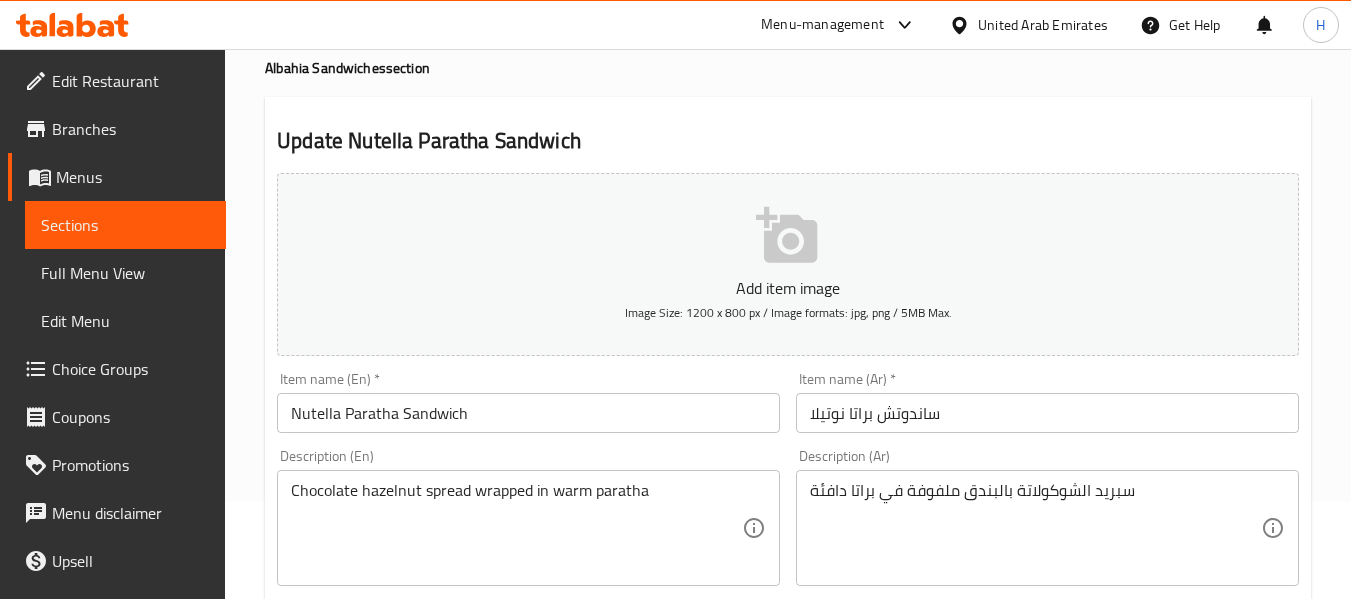 scroll, scrollTop: 0, scrollLeft: 0, axis: both 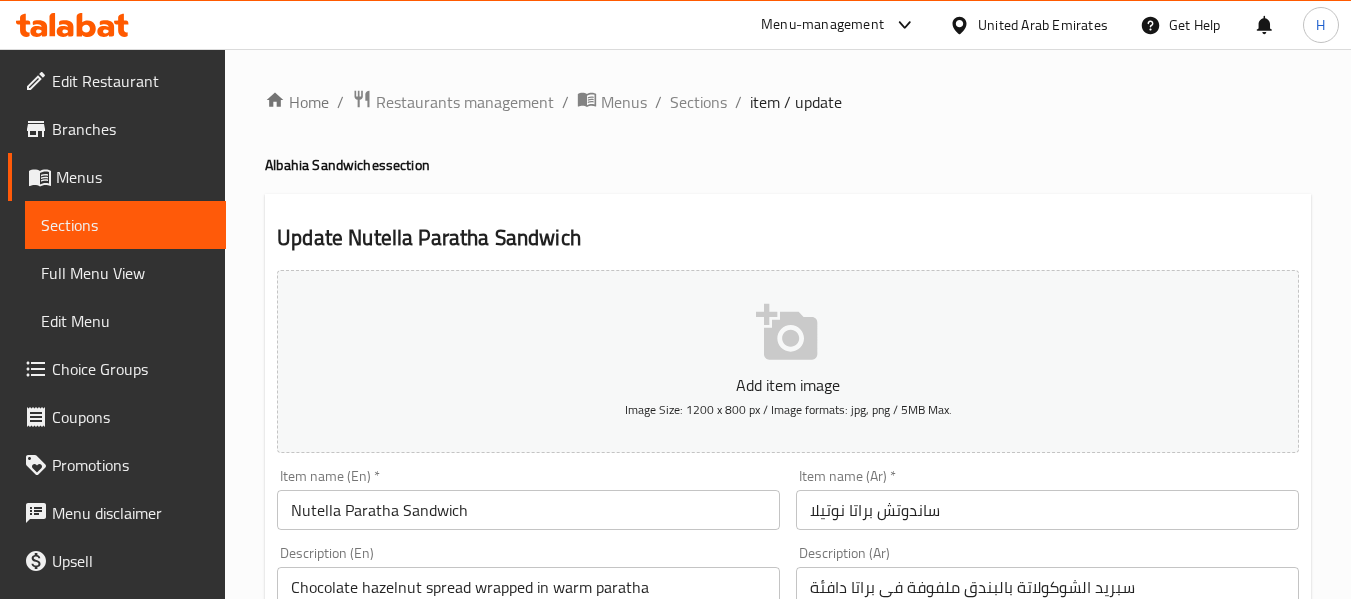 click on "Home / Restaurants management / Menus / Sections / item / update Albahia Sandwiches  section Update Nutella Paratha Sandwich Add item image Image Size: 1200 x 800 px / Image formats: jpg, png / 5MB Max. Item name (En)   * Nutella Paratha Sandwich Item name (En)  * Item name (Ar)   * ساندوتش براتا نوتيلا Item name (Ar)  * Description (En) Chocolate hazelnut spread wrapped in warm paratha Description (En) Description (Ar) سبريد الشوكولاتة بالبندق ملفوفة في براتا دافئة Description (Ar) Product barcode Product barcode Product sku Product sku Price   * AED 6 Price  * Price on selection Free item Start Date Start Date End Date End Date Available Days SU MO TU WE TH FR SA Available from ​ ​ Available to ​ ​ Status Active Inactive Exclude from GEM Variations & Choices Add variant ASSIGN CHOICE GROUP Update" at bounding box center (788, 731) 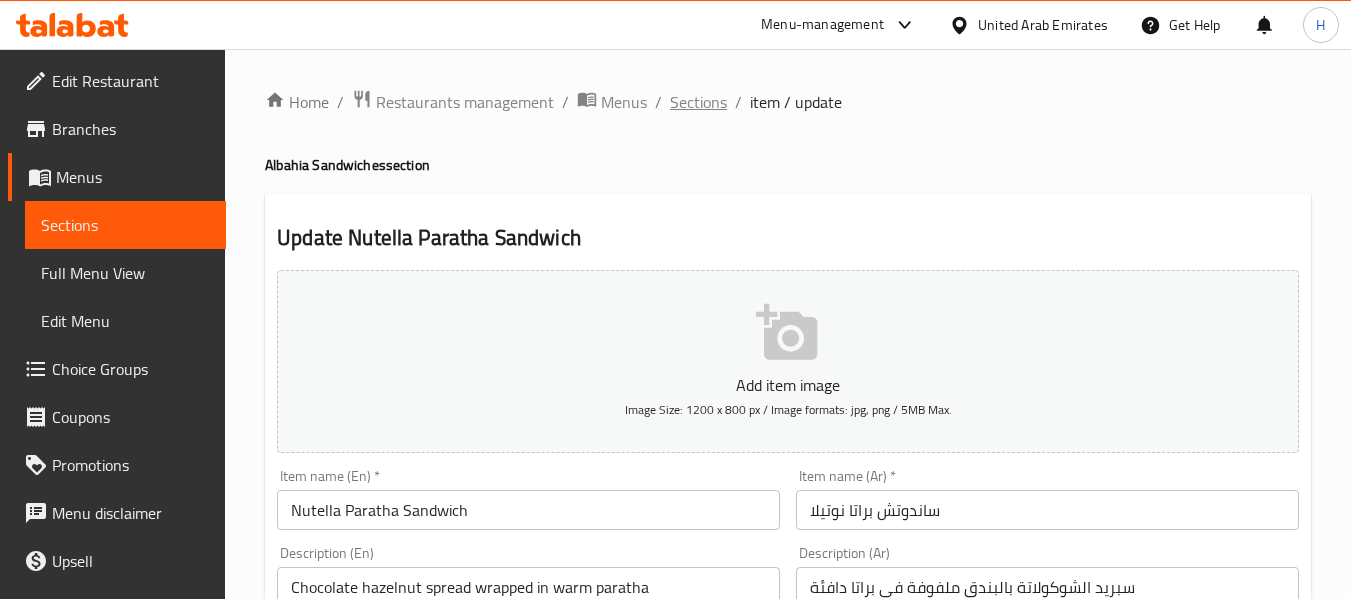 click on "Sections" at bounding box center [698, 102] 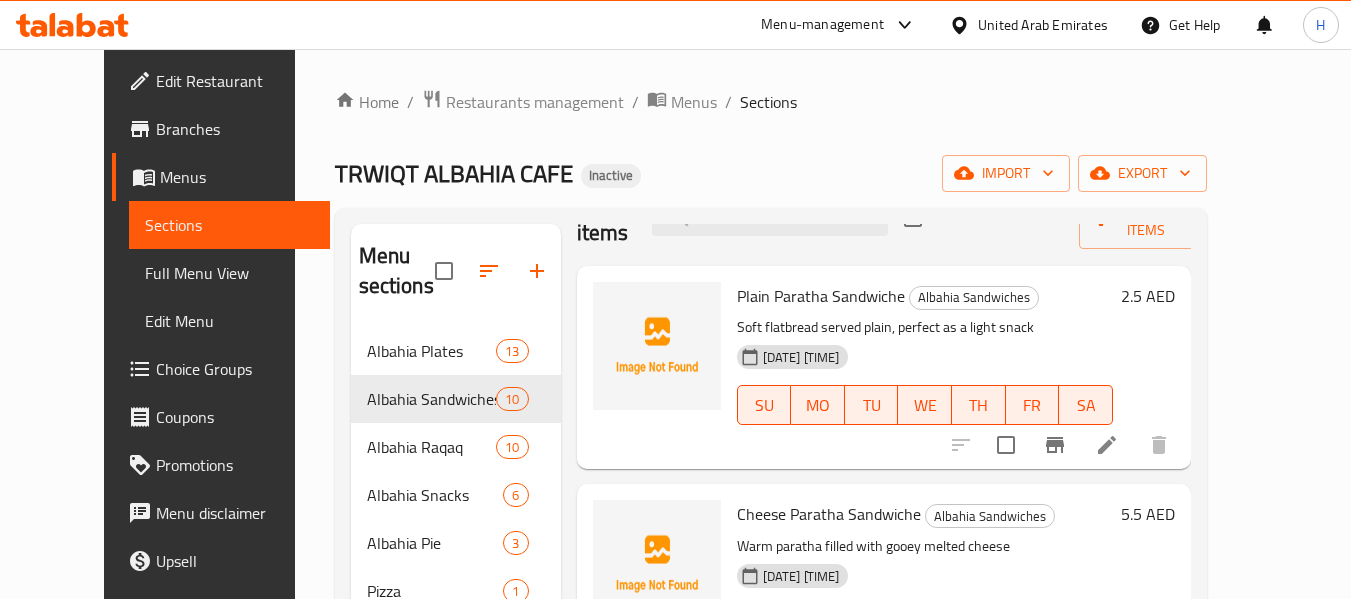 scroll, scrollTop: 200, scrollLeft: 0, axis: vertical 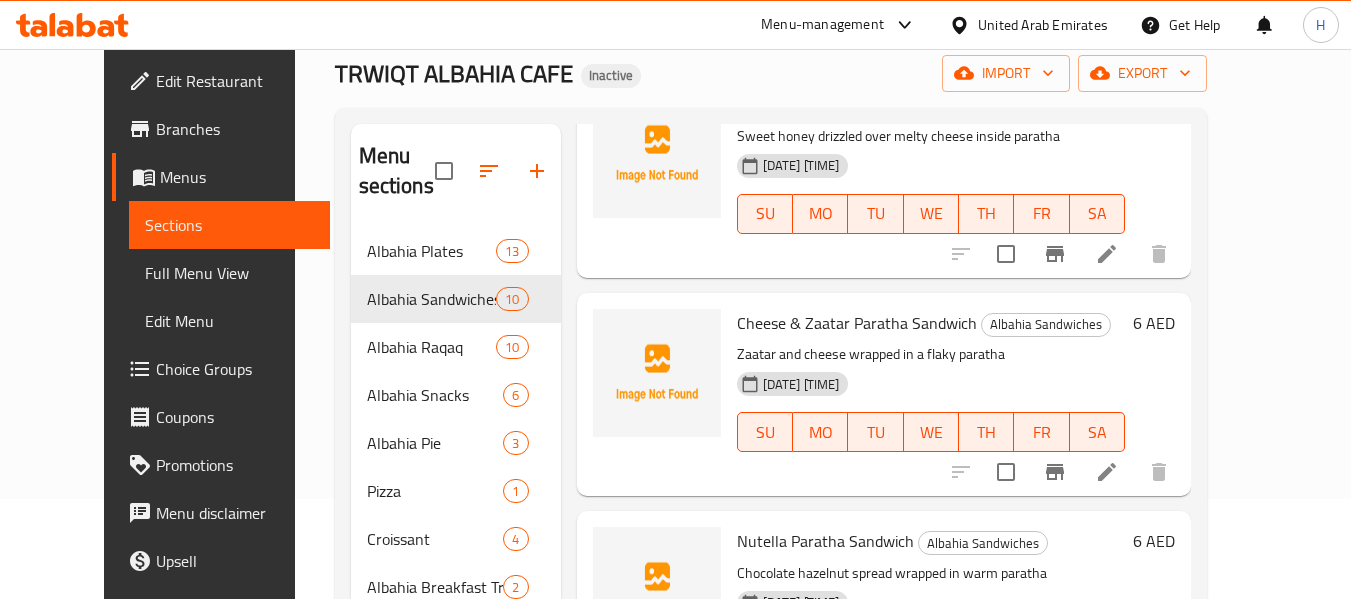 click at bounding box center (1107, 472) 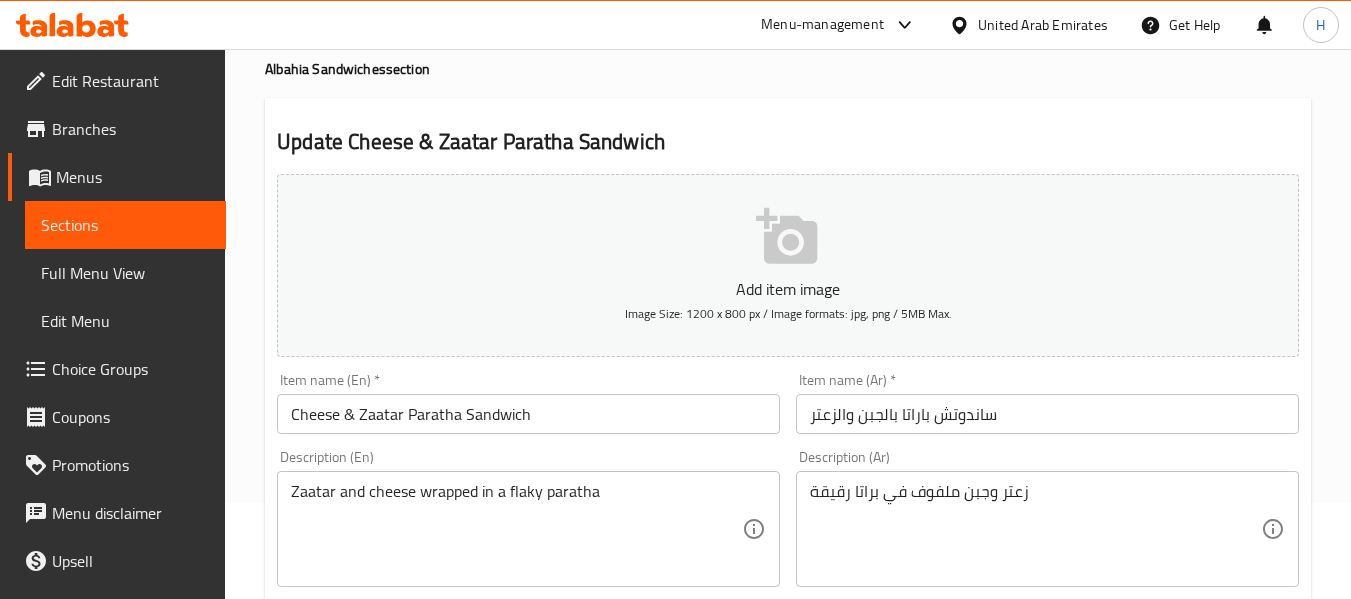 scroll, scrollTop: 0, scrollLeft: 0, axis: both 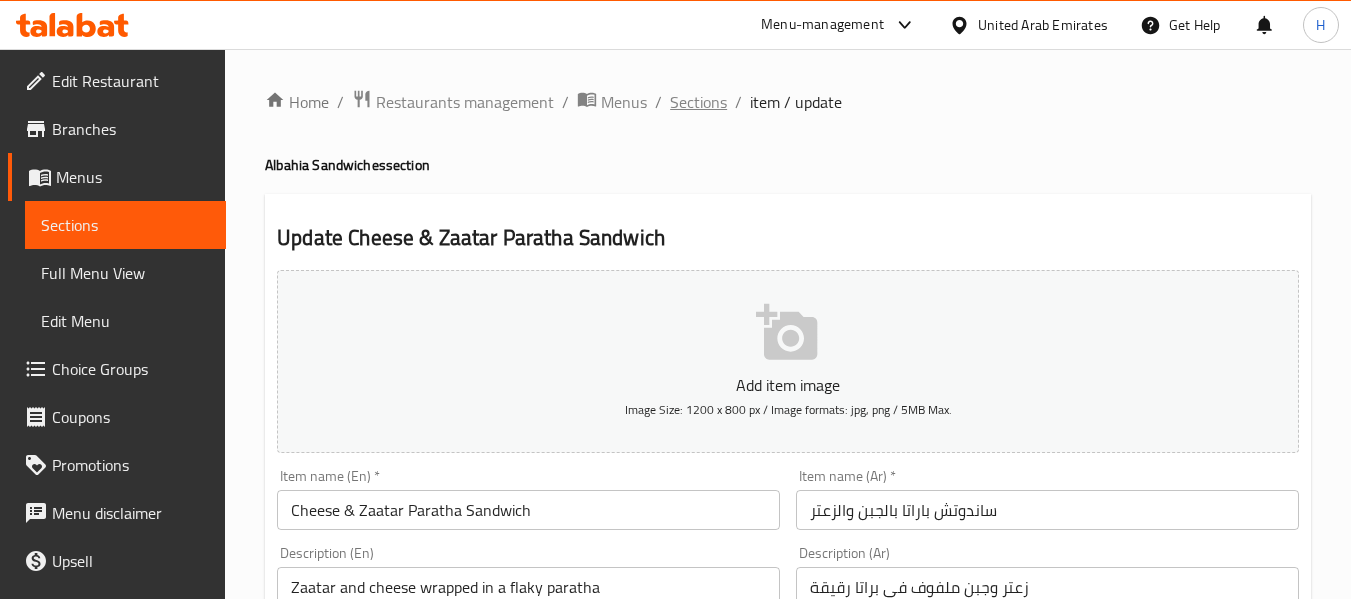 click on "Sections" at bounding box center (698, 102) 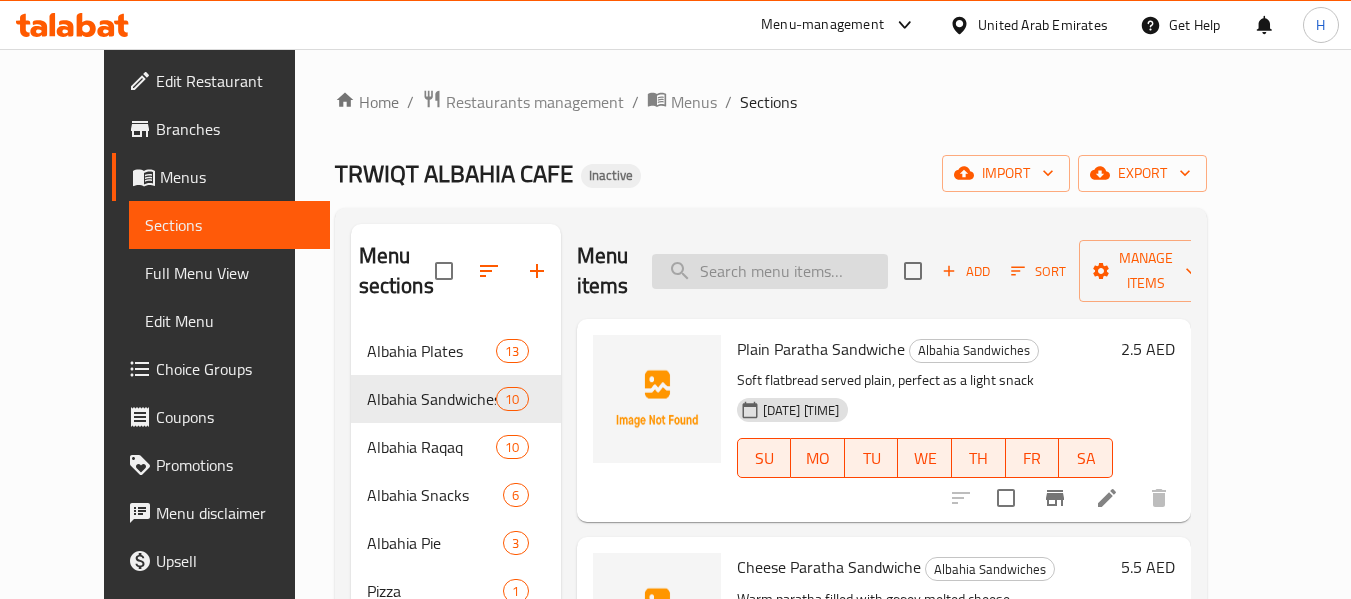 click at bounding box center [770, 271] 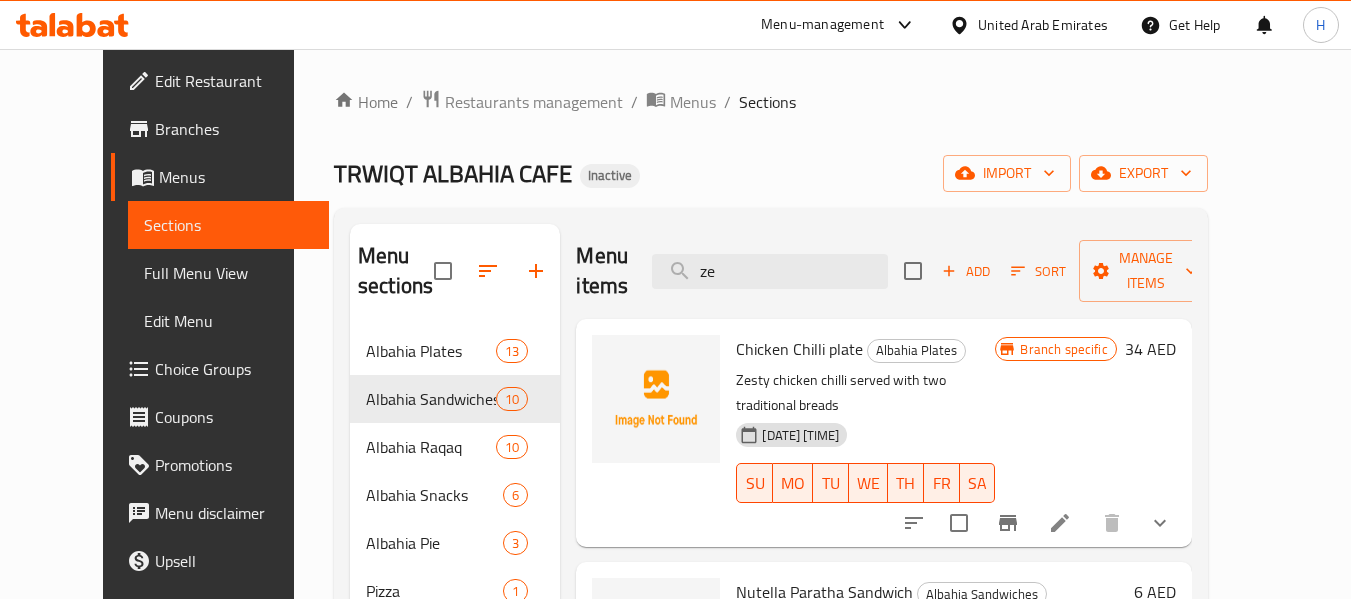 type on "ze" 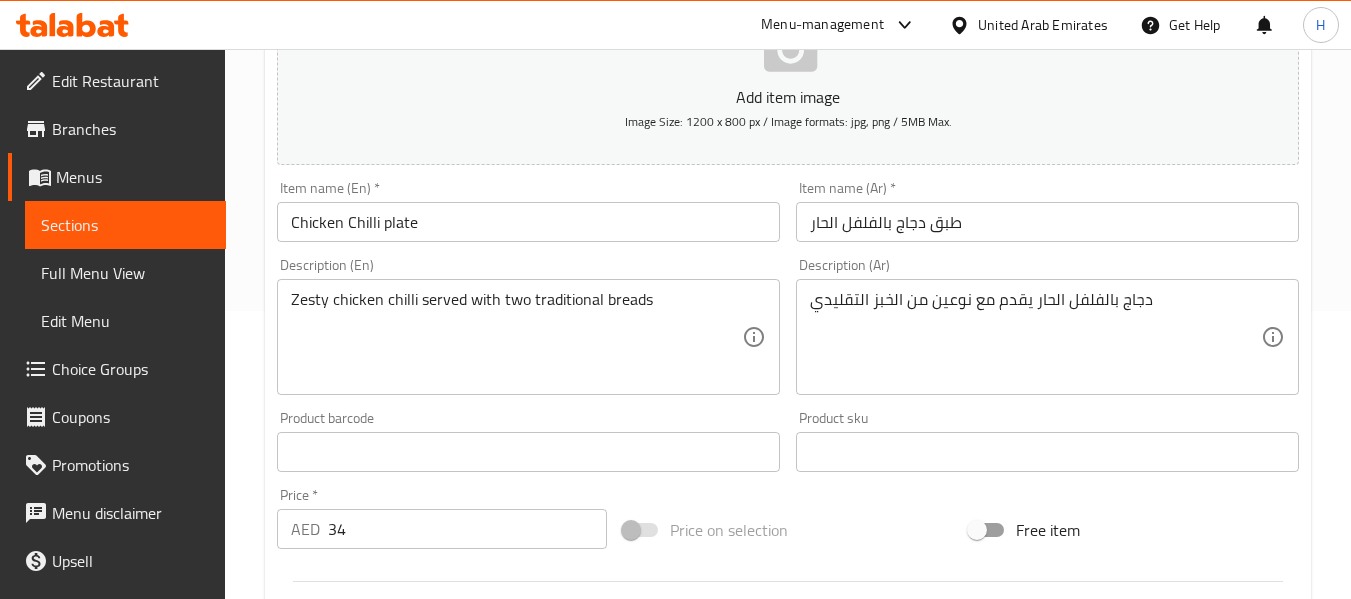 scroll, scrollTop: 300, scrollLeft: 0, axis: vertical 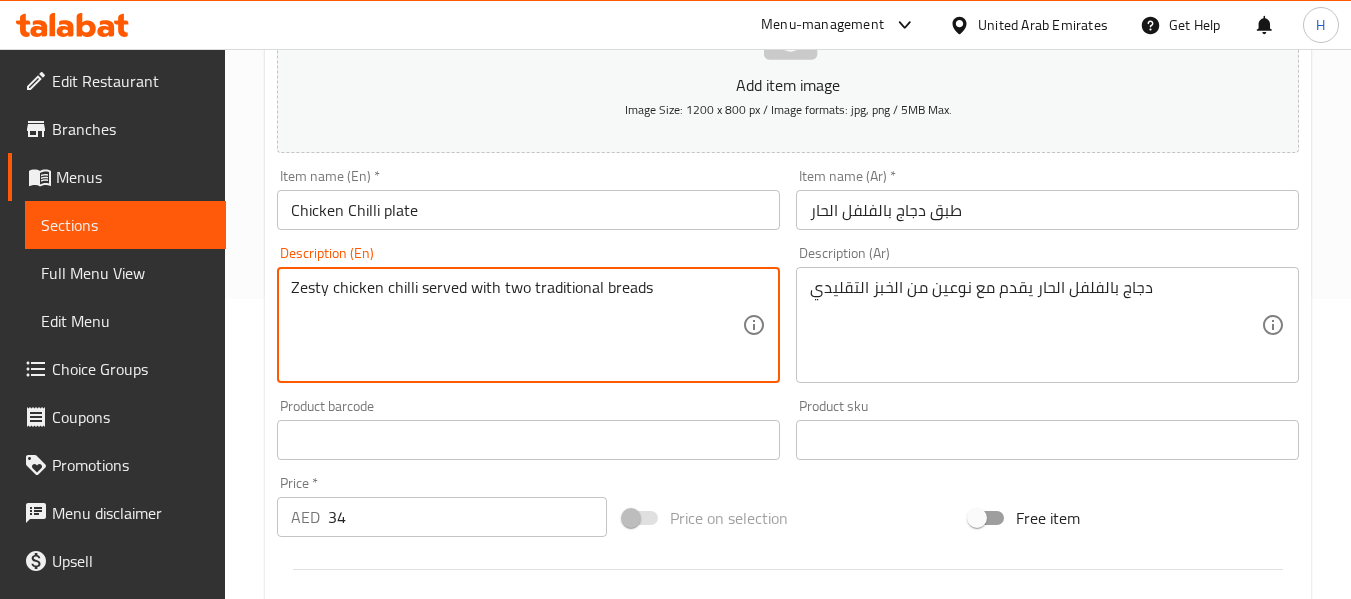 click on "Zesty chicken chilli served with two traditional breads" at bounding box center (516, 325) 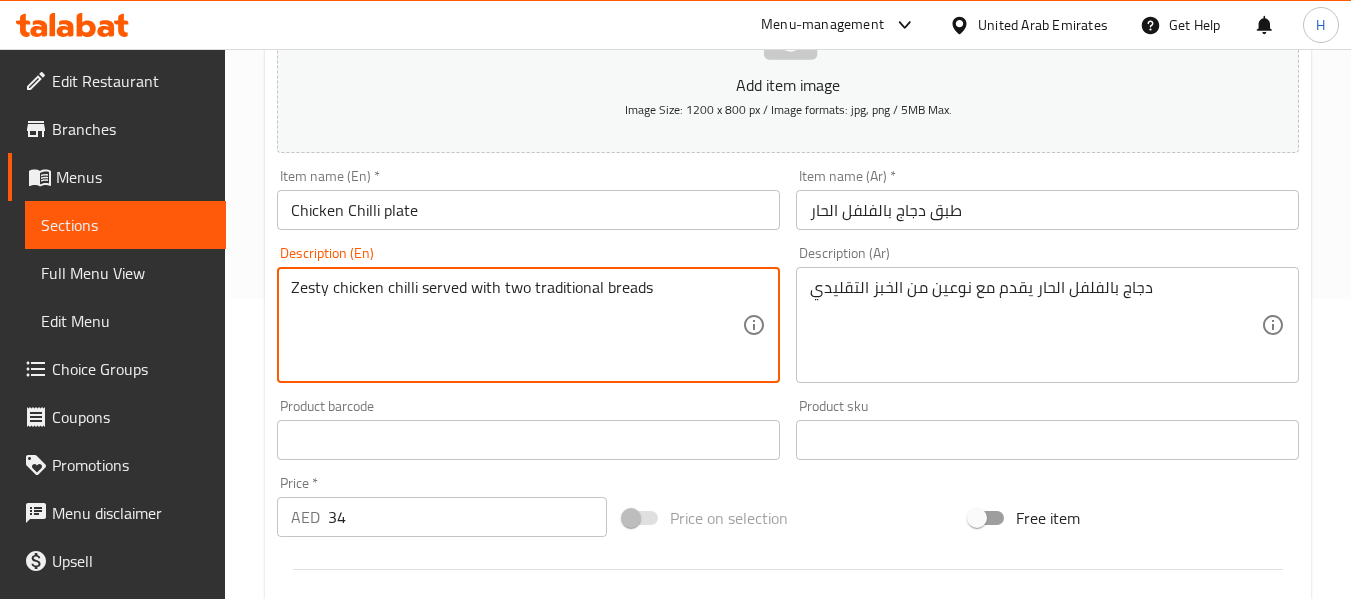 click on "Zesty chicken chilli served with two traditional breads" at bounding box center (516, 325) 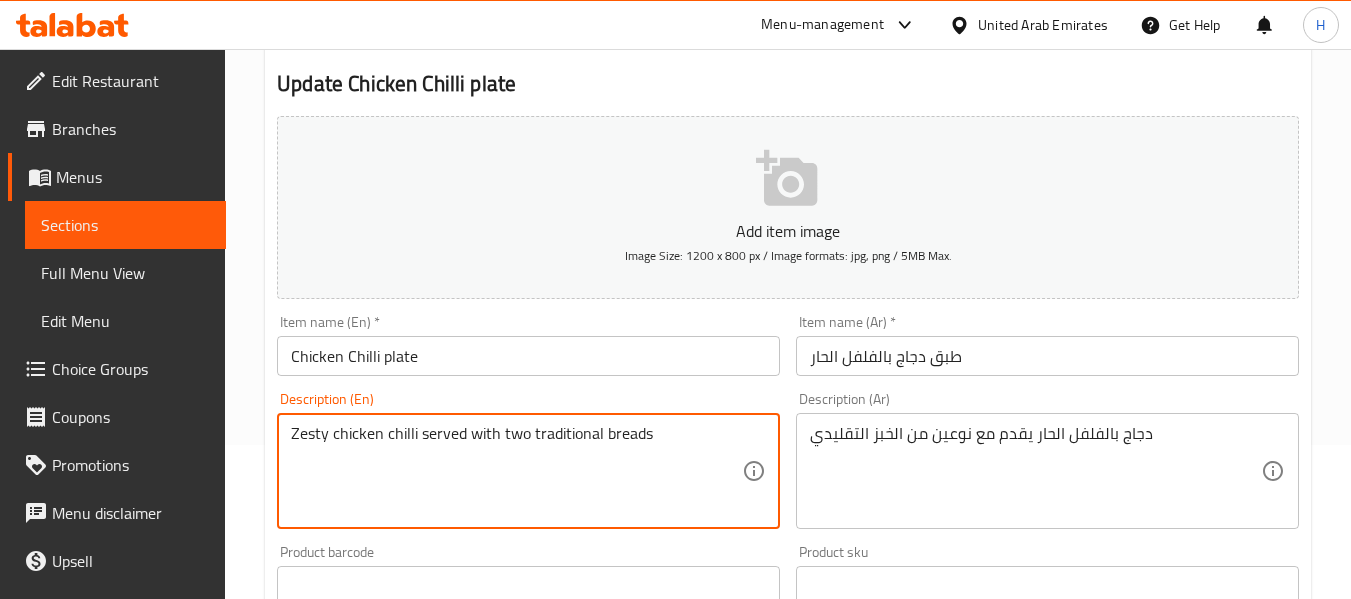scroll, scrollTop: 0, scrollLeft: 0, axis: both 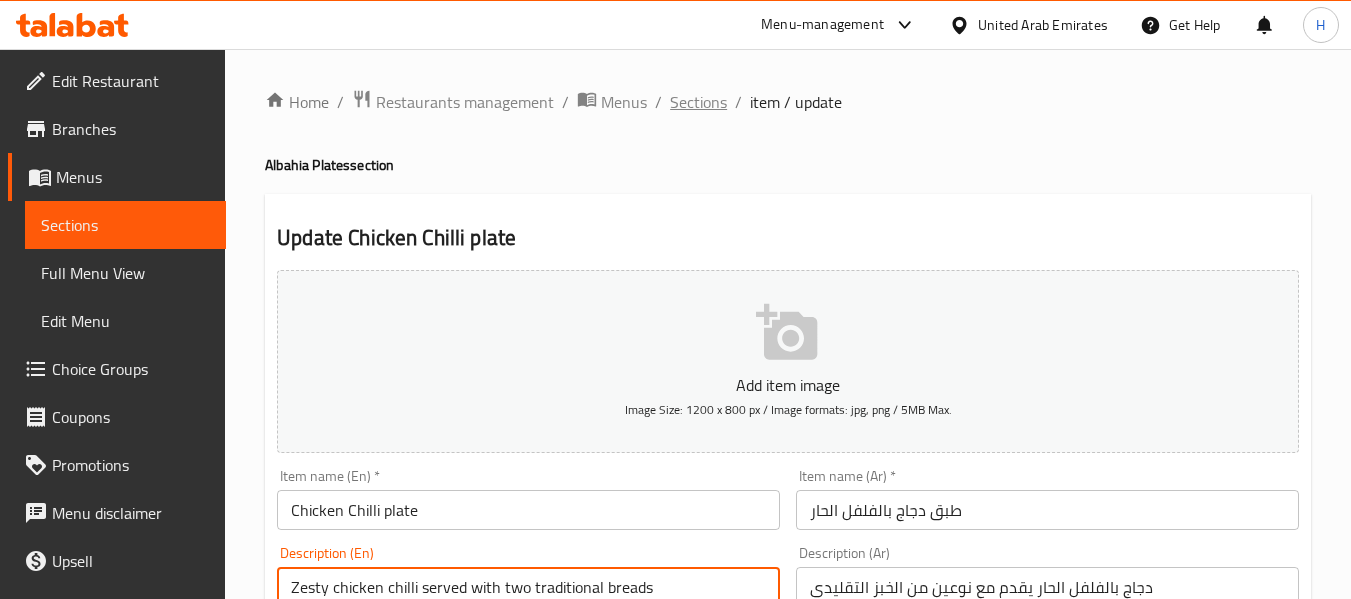 click on "Sections" at bounding box center (698, 102) 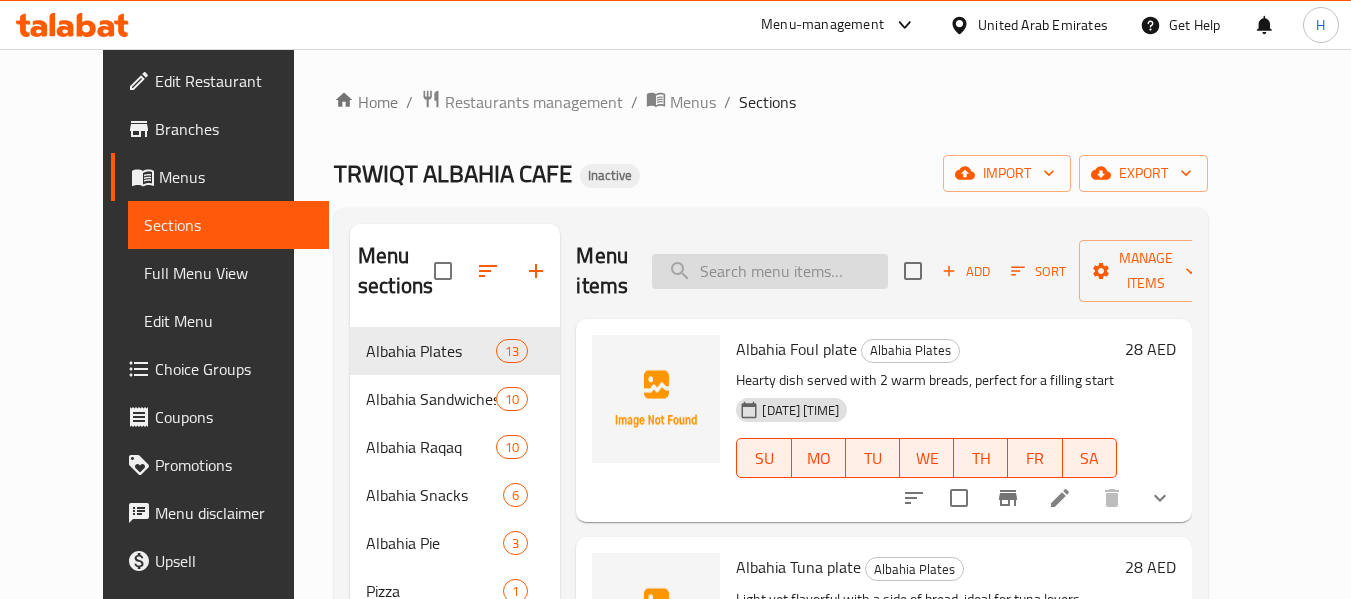 click at bounding box center (770, 271) 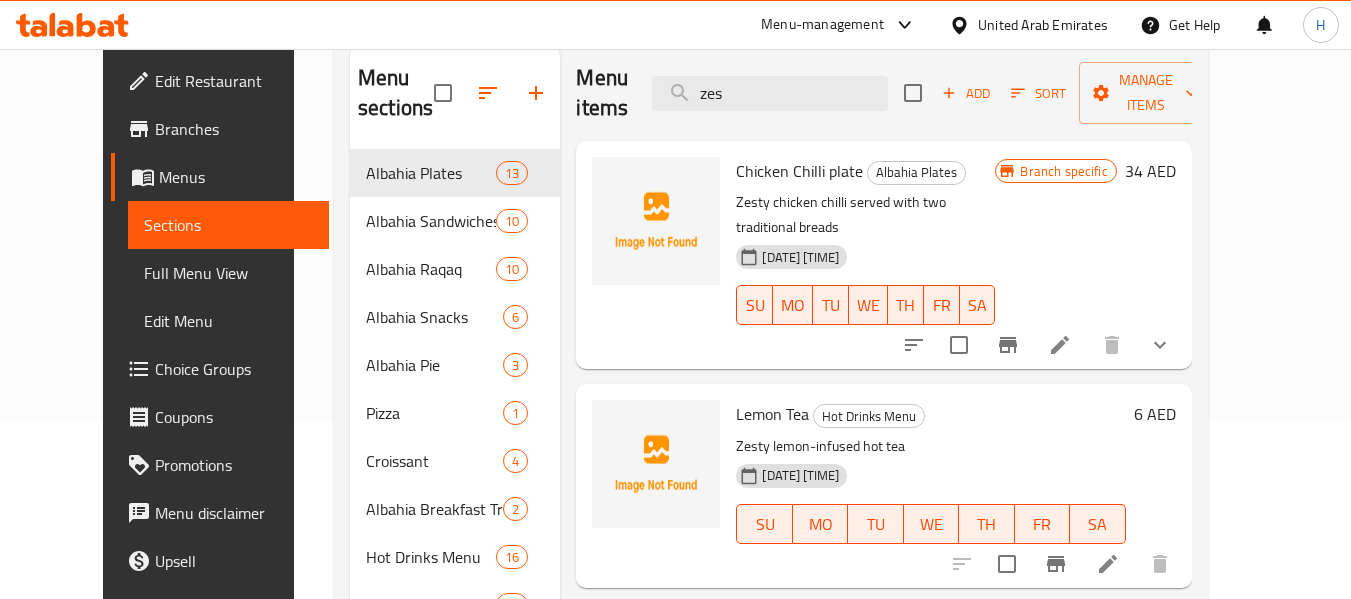 scroll, scrollTop: 280, scrollLeft: 0, axis: vertical 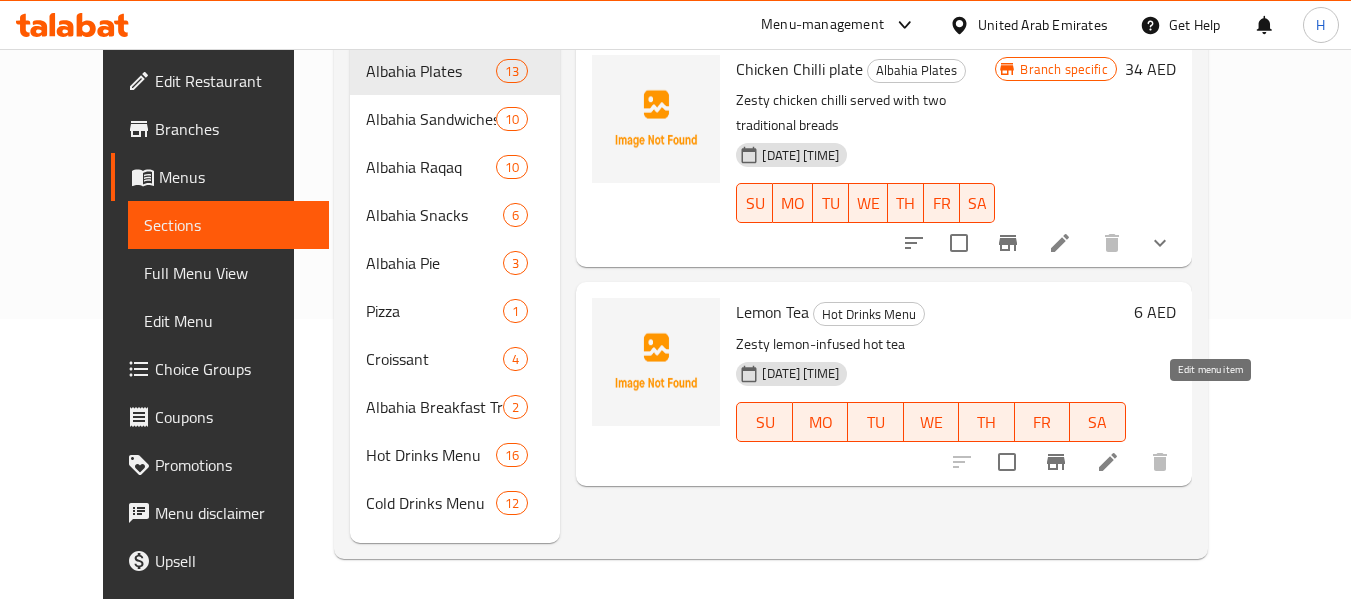 type on "zes" 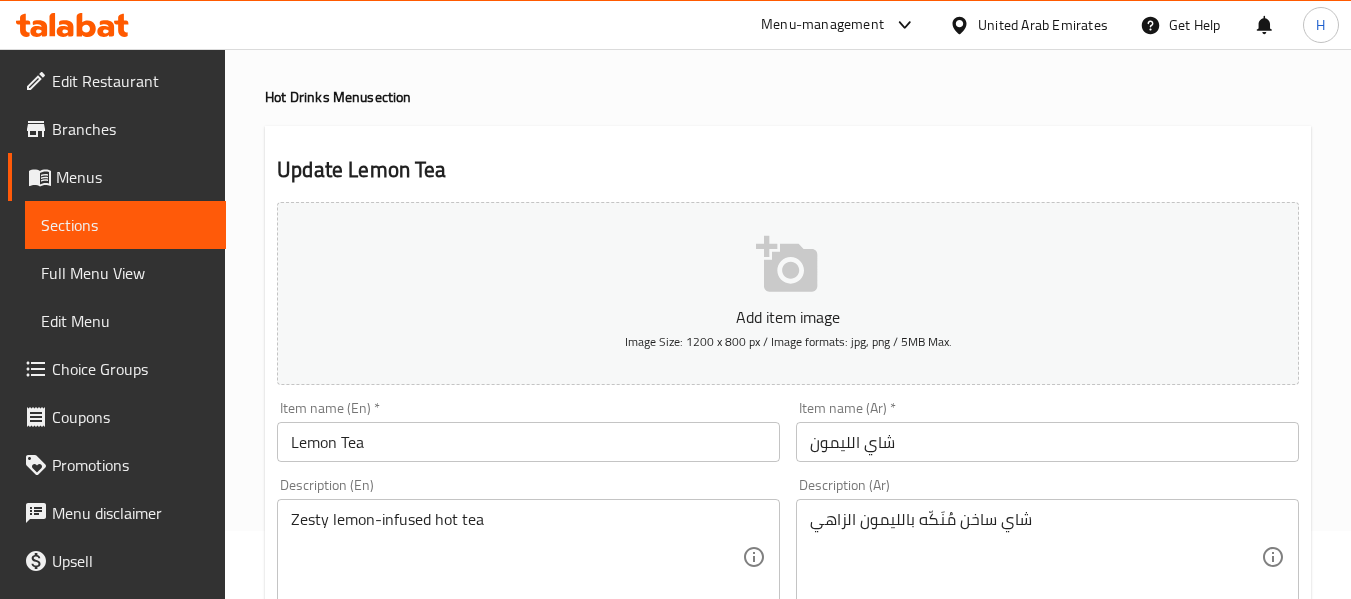 scroll, scrollTop: 300, scrollLeft: 0, axis: vertical 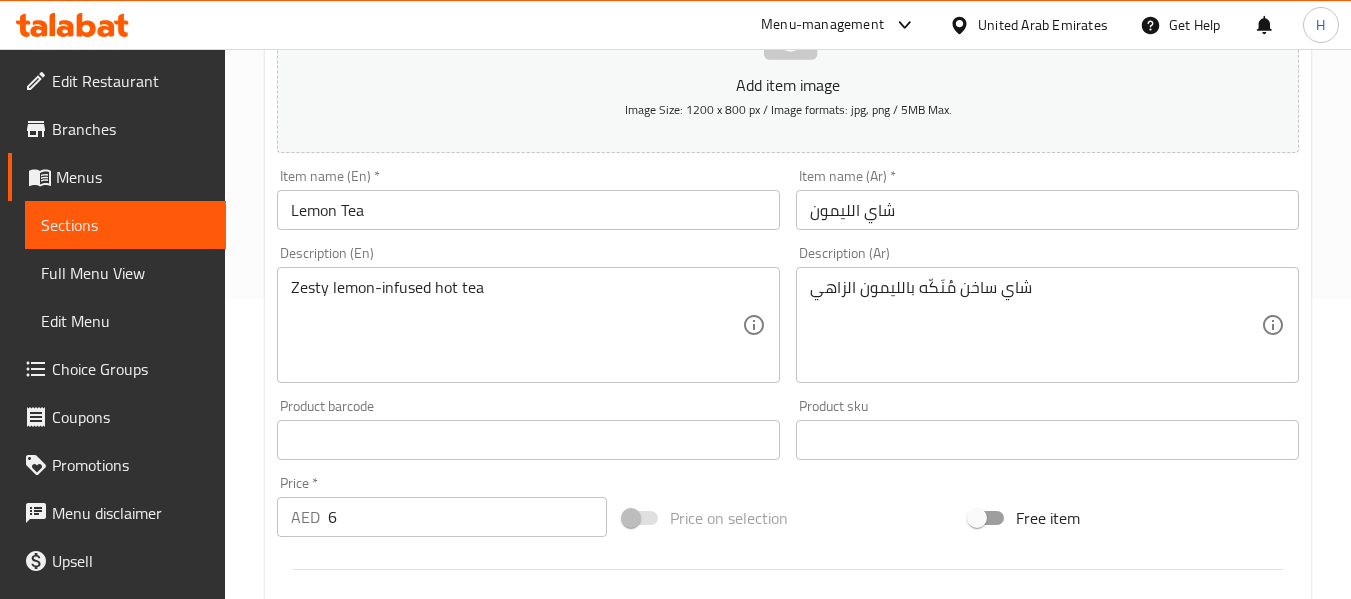 click on "Zesty lemon-infused hot tea" at bounding box center [516, 325] 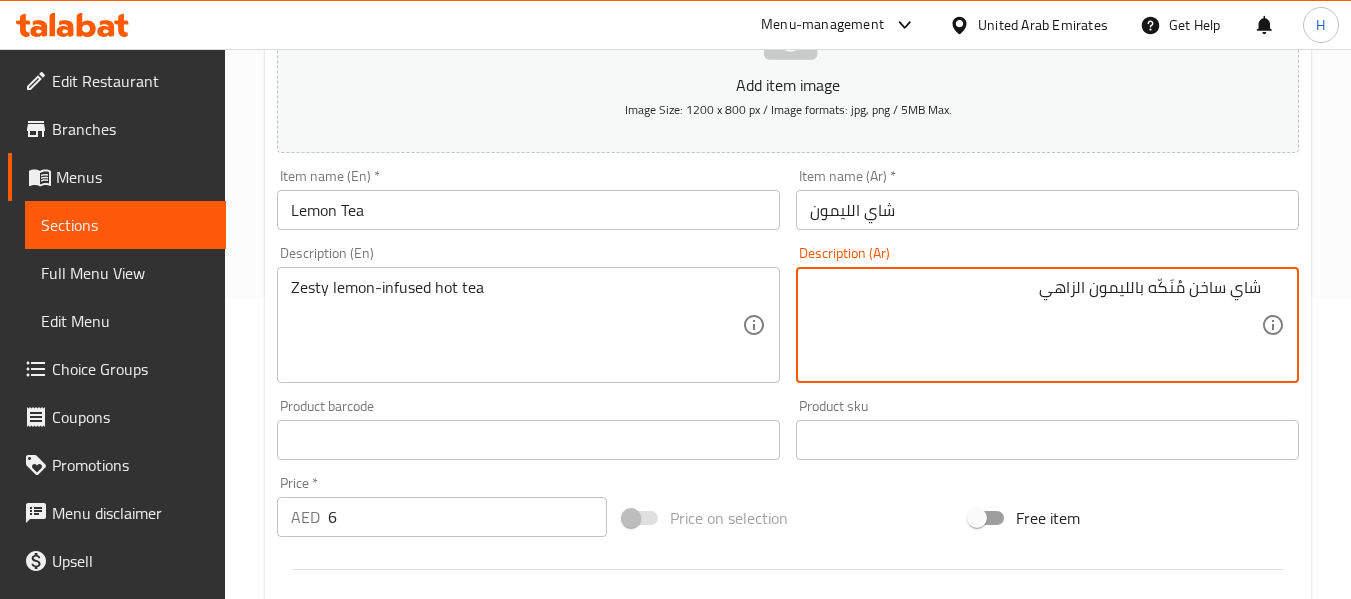 click on "Description (En) Zesty lemon-infused hot tea Description (En)" at bounding box center [528, 314] 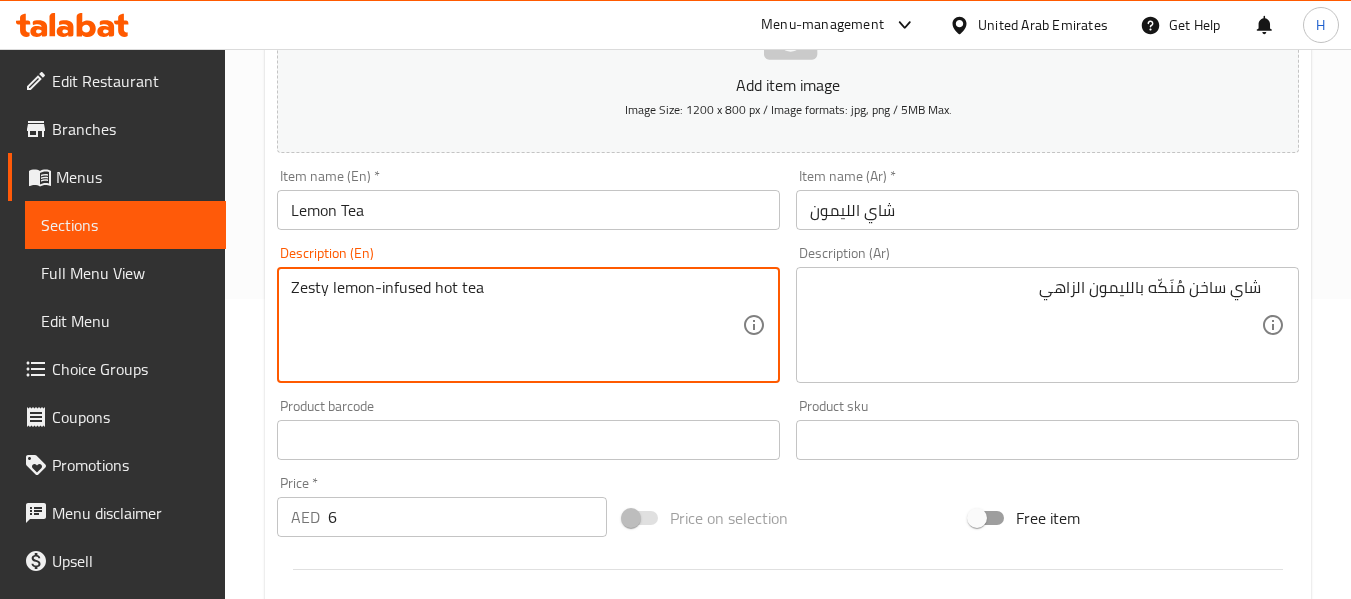 click on "Zesty lemon-infused hot tea" at bounding box center [516, 325] 